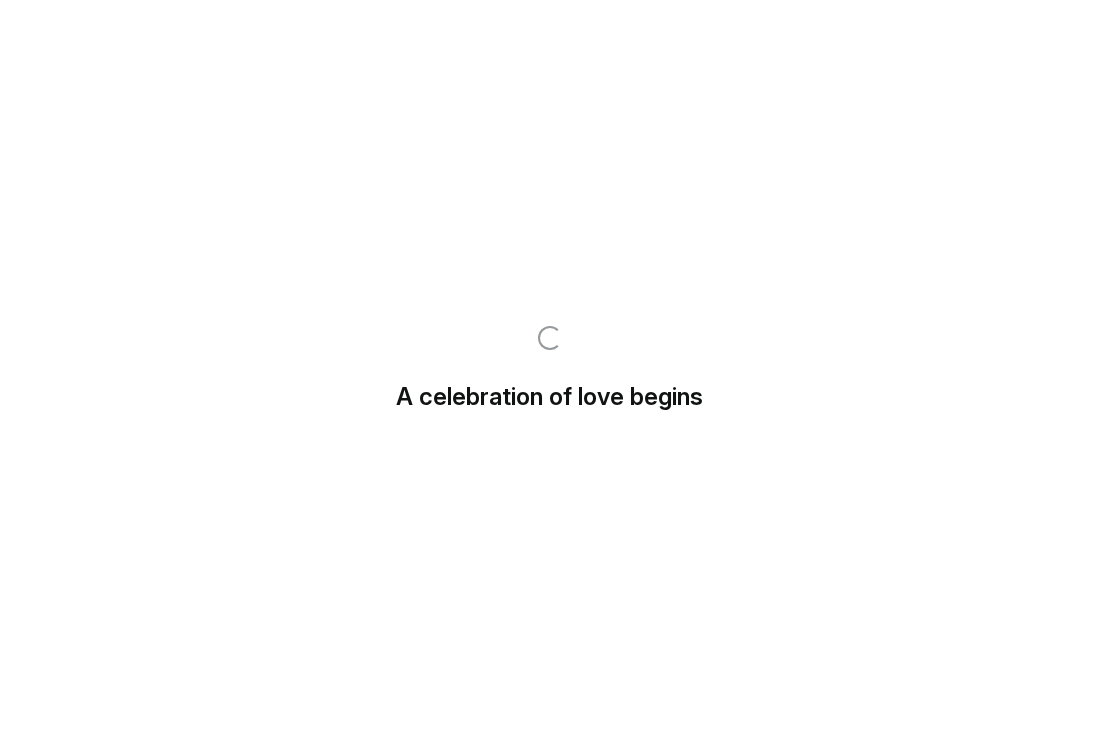 scroll, scrollTop: 0, scrollLeft: 0, axis: both 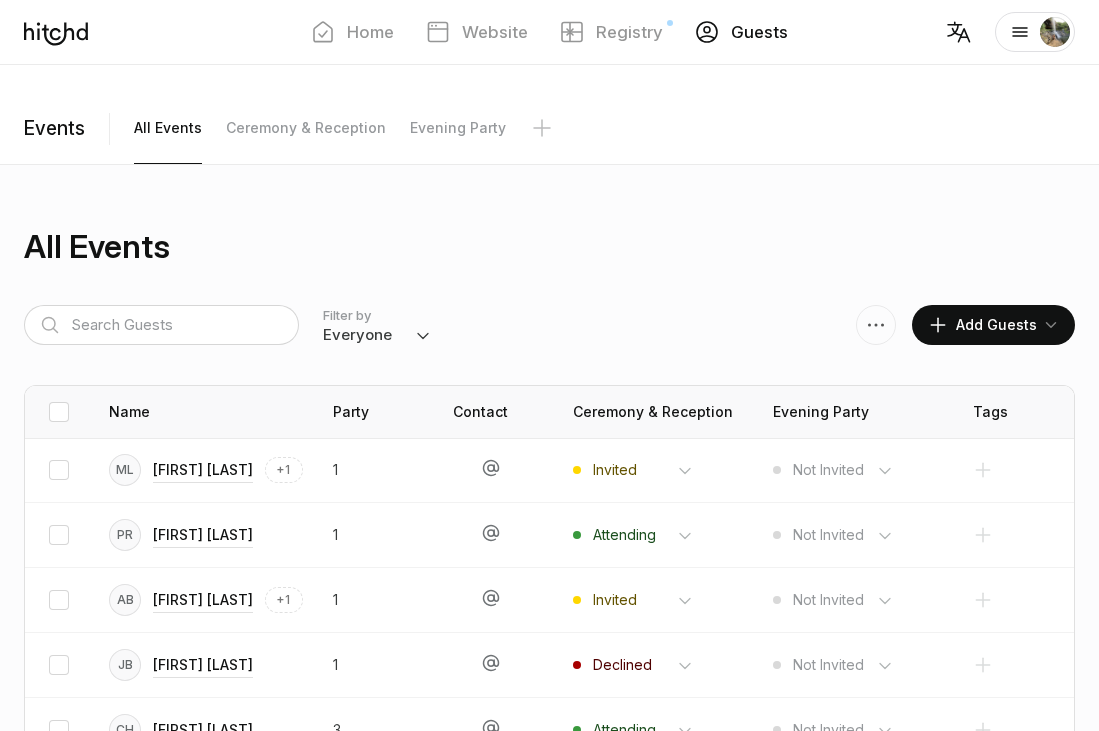 click on "Everyone
Attending
Declined
Awaiting
Not Invited" at bounding box center [377, 335] 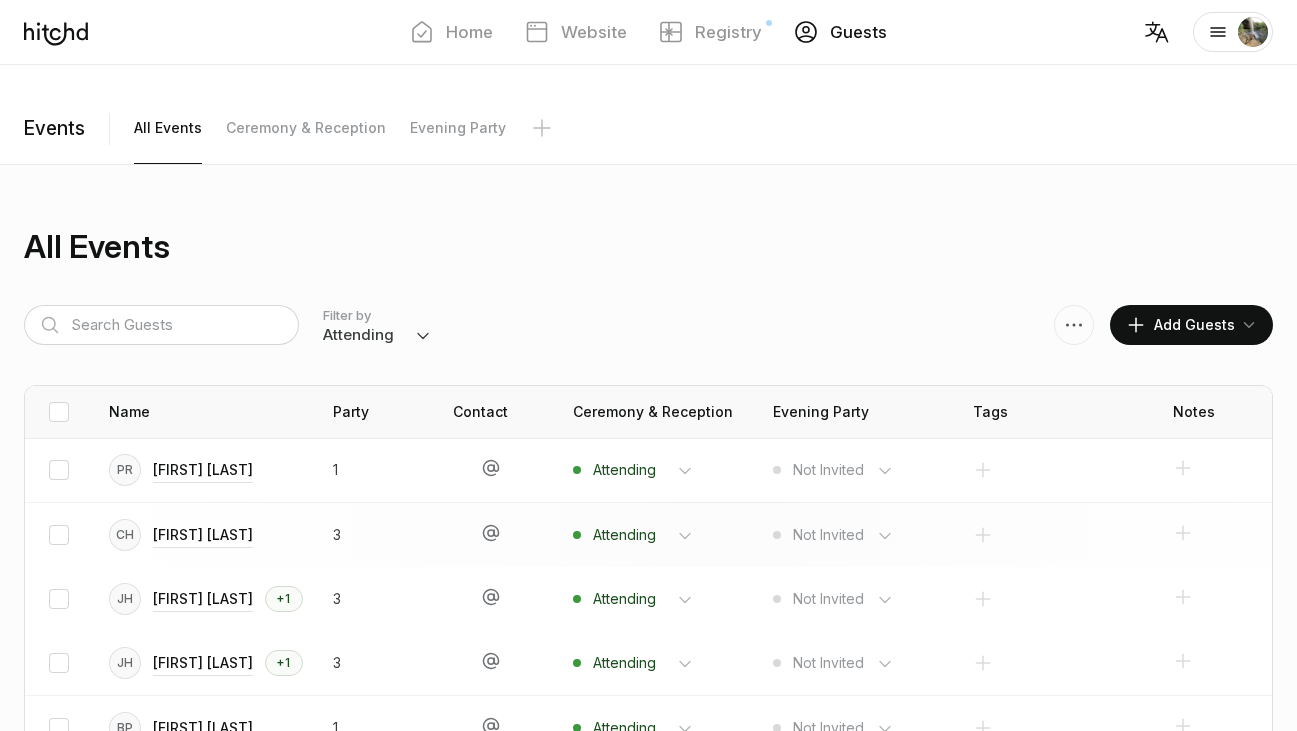 scroll, scrollTop: 17, scrollLeft: 0, axis: vertical 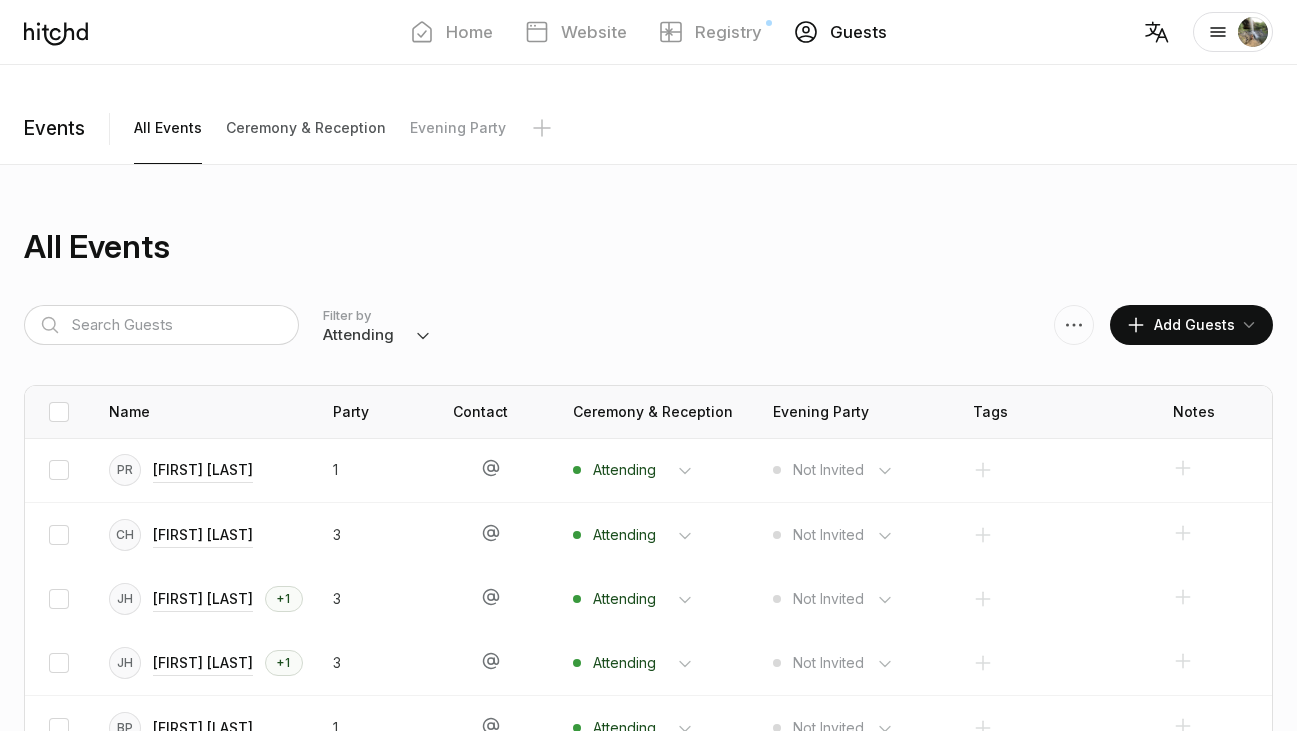 click on "Ceremony & Reception" at bounding box center [168, 128] 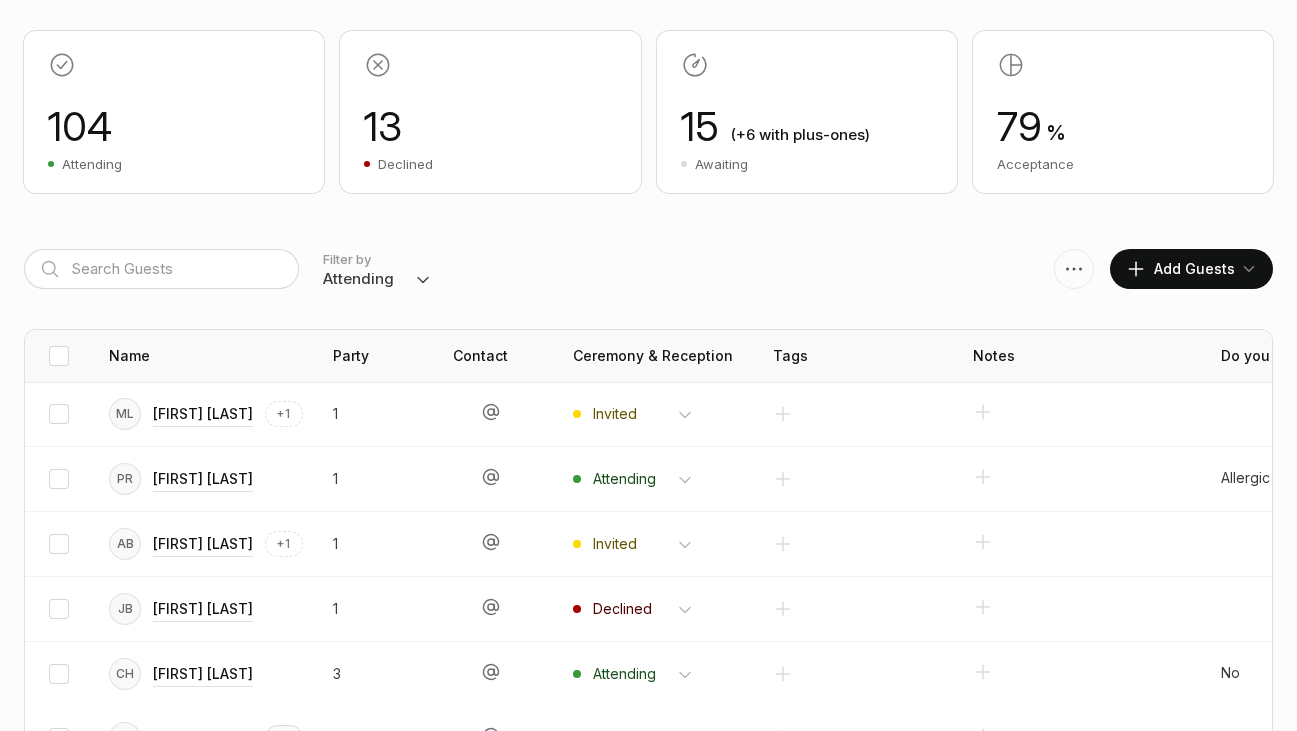 scroll, scrollTop: 501, scrollLeft: 0, axis: vertical 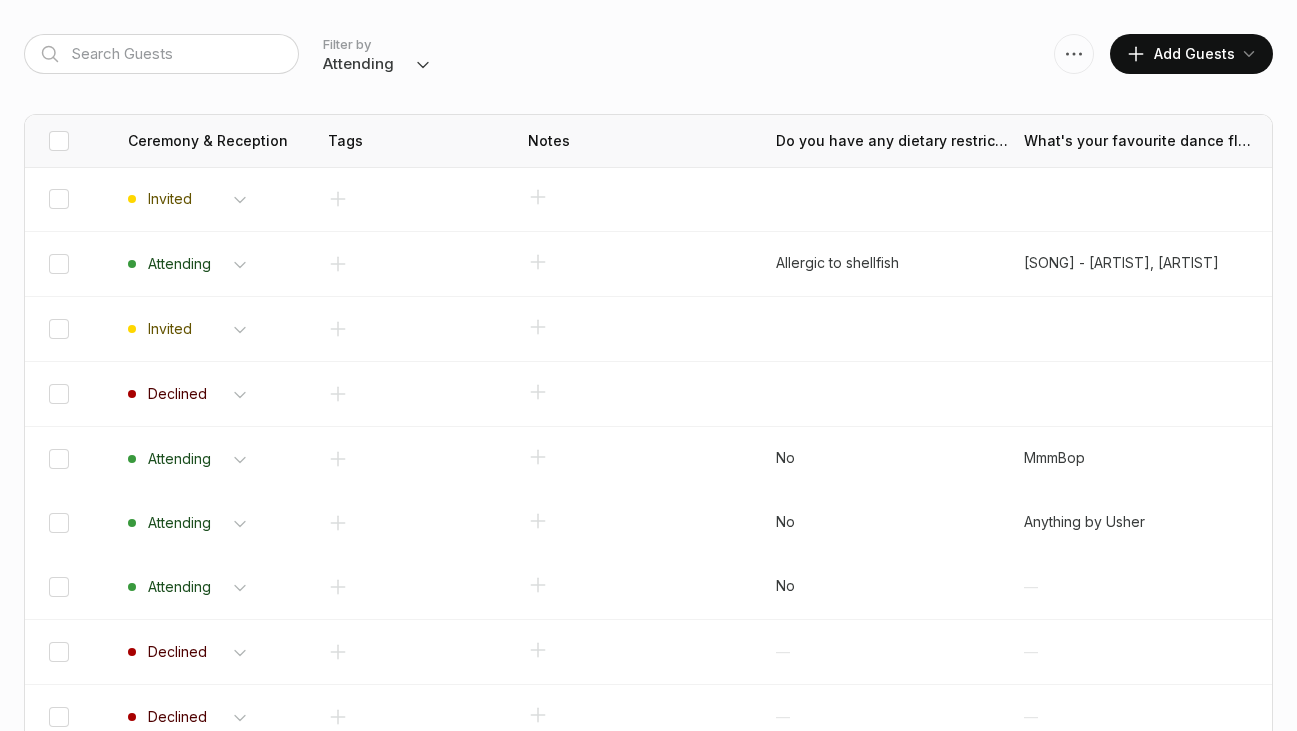 click at bounding box center [1074, 54] 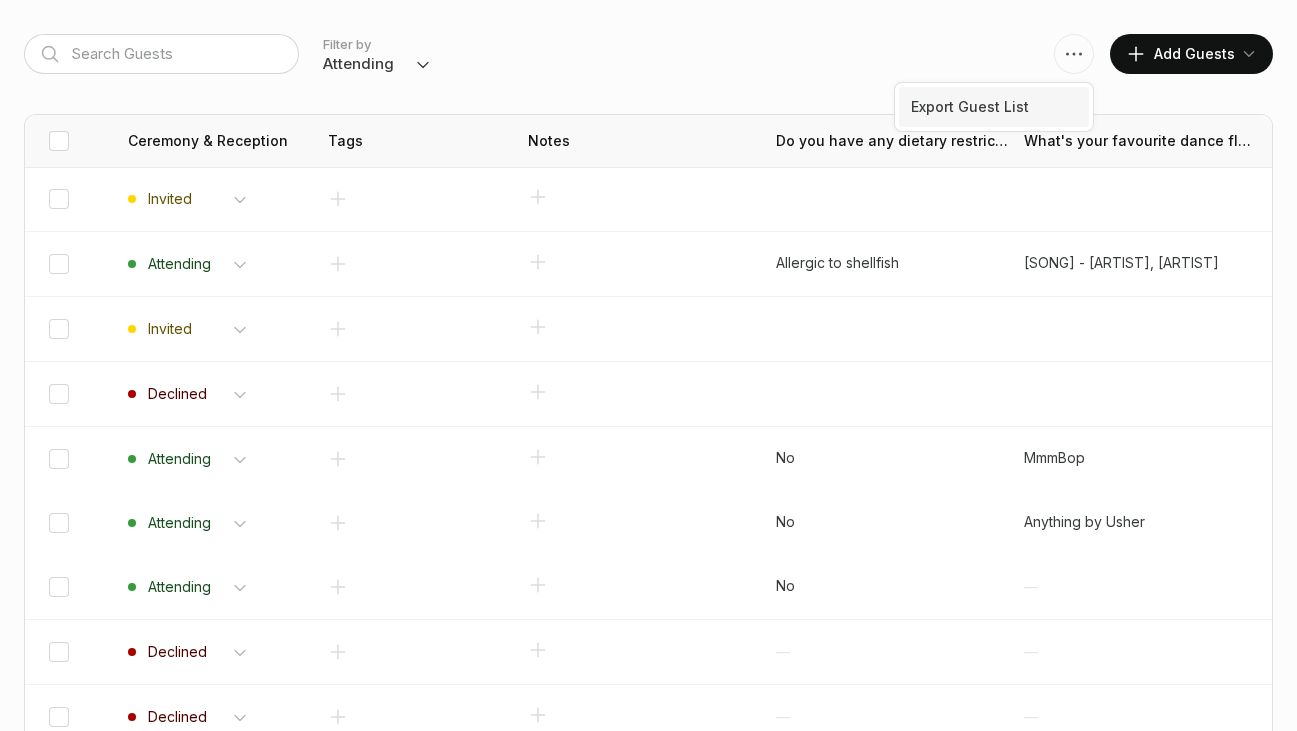 click on "Export Guest List" at bounding box center [994, 107] 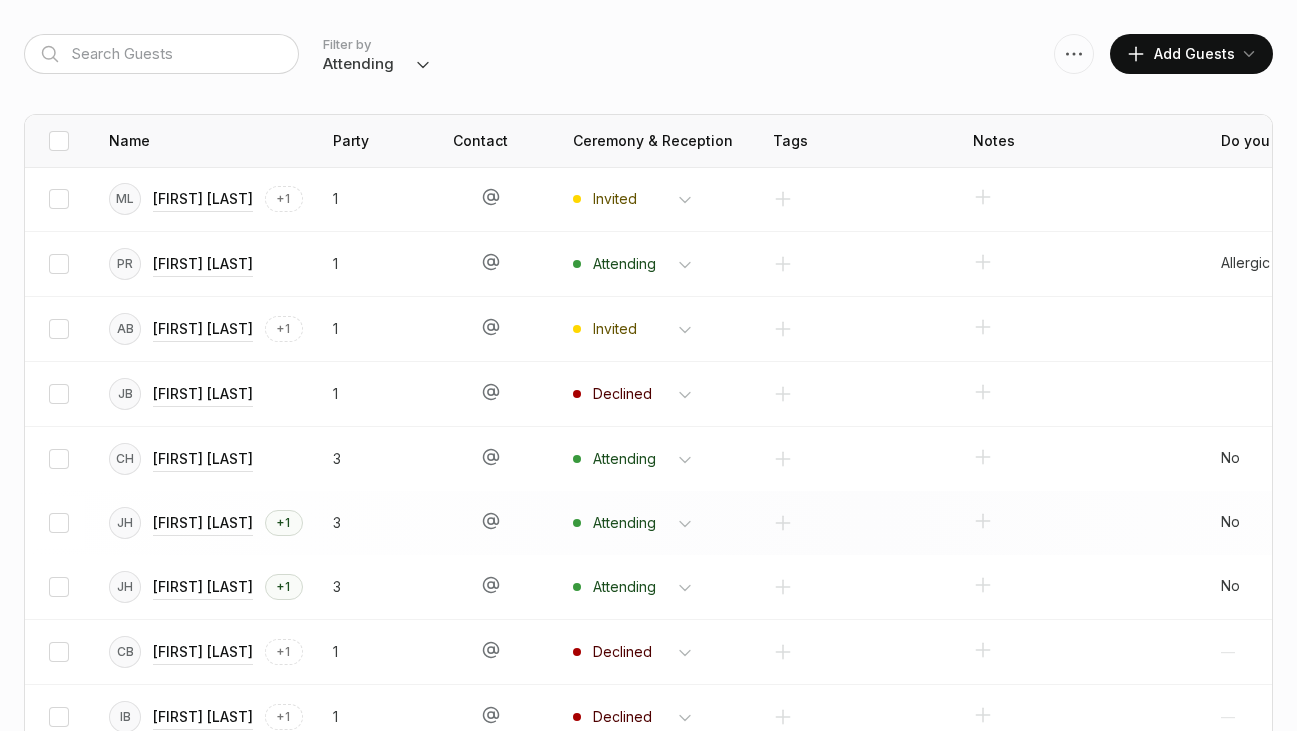 scroll, scrollTop: 17, scrollLeft: 0, axis: vertical 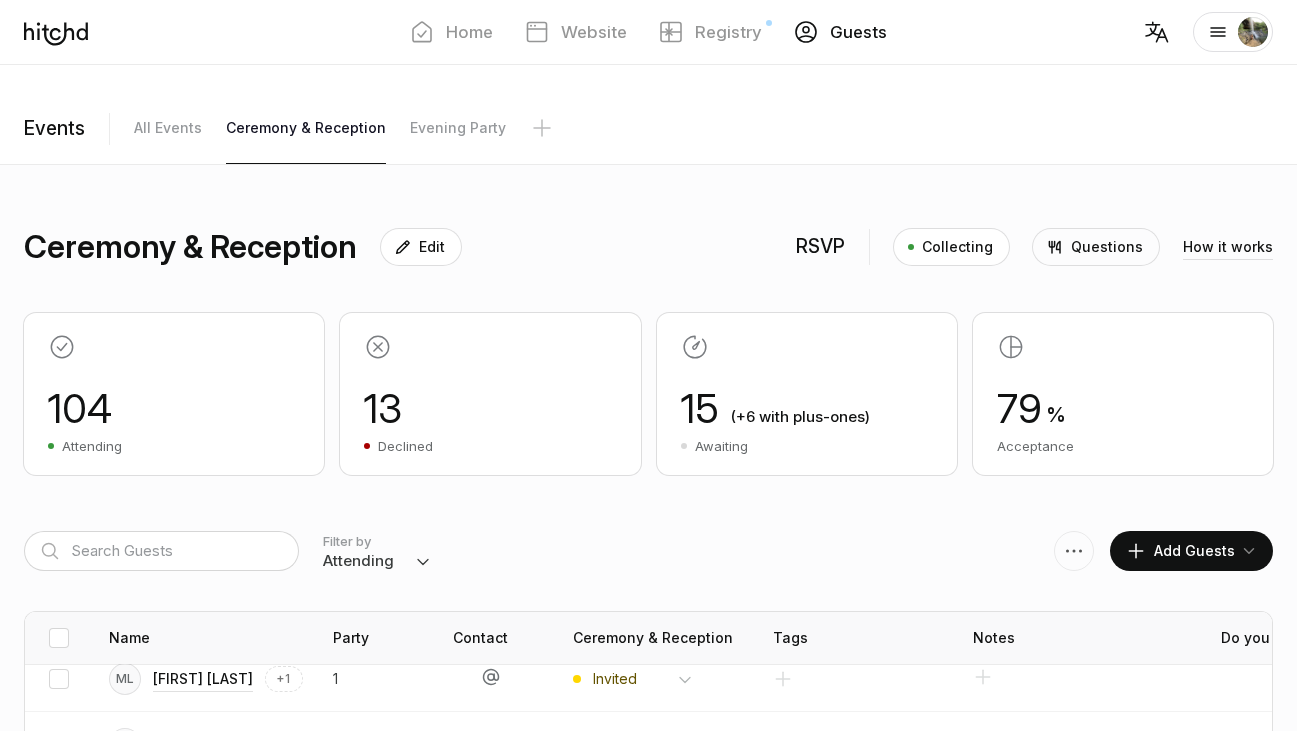 click on "15
(+6 with plus-ones)
Awaiting" at bounding box center (807, 394) 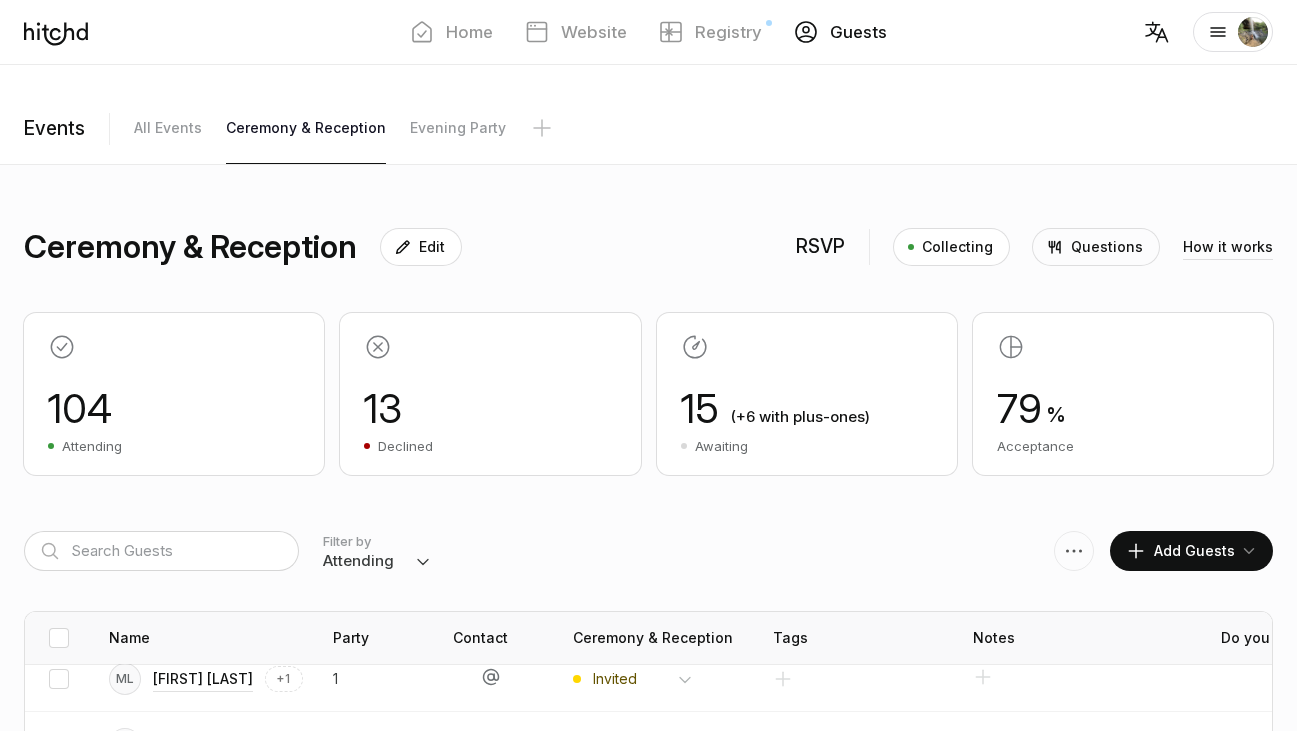 click on "Everyone
Attending
Declined
Awaiting
Not Invited" at bounding box center [377, 561] 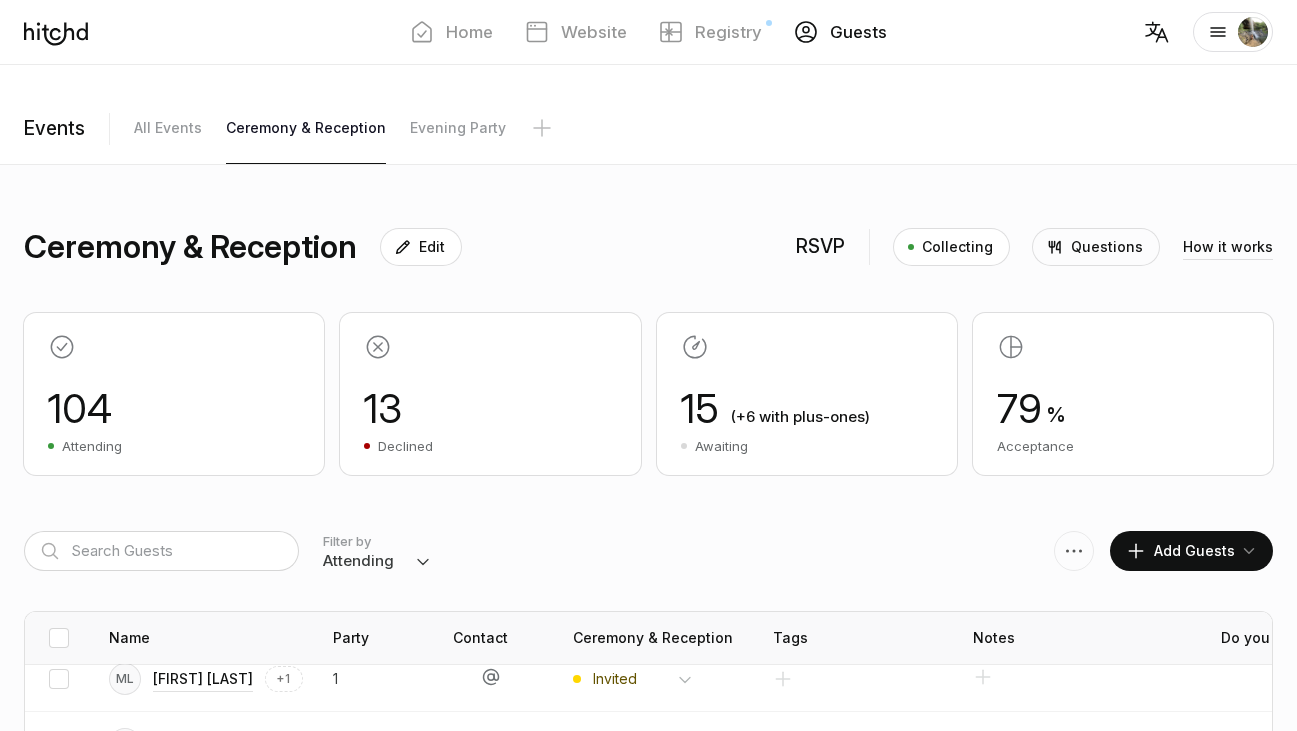 select on "invited" 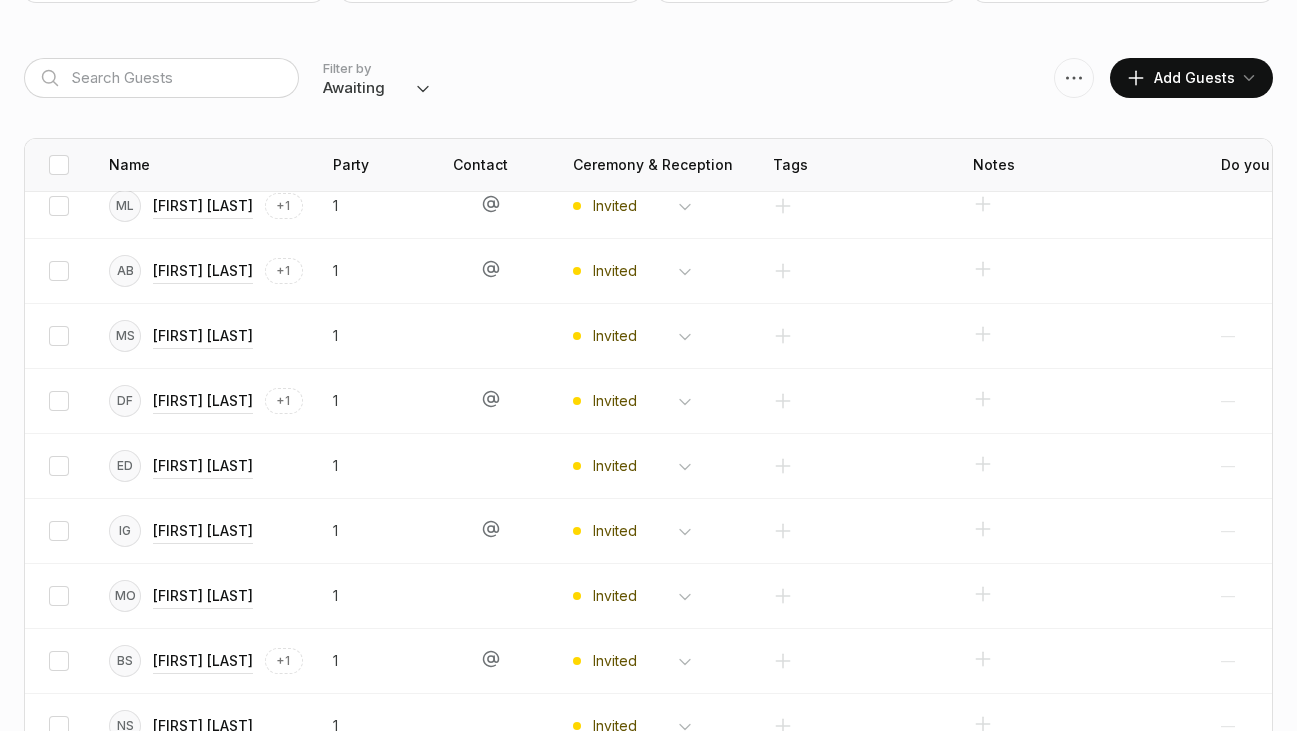 scroll, scrollTop: 492, scrollLeft: 0, axis: vertical 